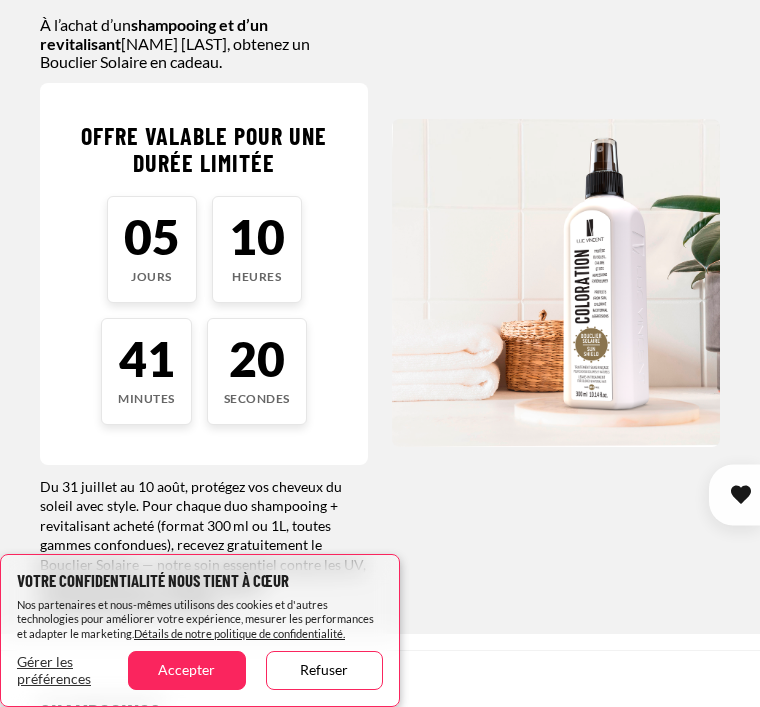 scroll, scrollTop: 260, scrollLeft: 0, axis: vertical 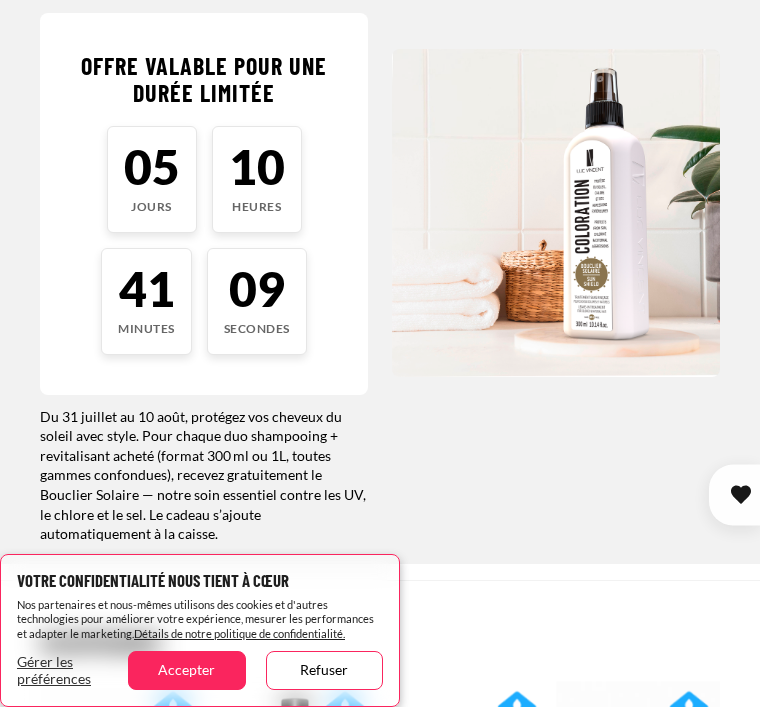 click on "Le Bouclier Solaire offert pour un temps limité
À l’achat d’un  shampooing et d’un revitalisant  Luc Vincent, obtenez un Bouclier Solaire en cadeau.
Offre valable pour une durée limitée
05
Jours
10
Heures
41
Minutes
09
Secondes
Offre expiré!
Du 31 juillet au 10 août, protégez vos cheveux du soleil avec style. Pour chaque duo shampooing + revitalisant acheté (format 300 ml ou 1L, toutes gammes confondues), recevez gratuitement le Bouclier Solaire — notre soin essentiel contre les UV, le chlore et le sel. Le cadeau s’ajoute automatiquement à la caisse." at bounding box center (380, 212) 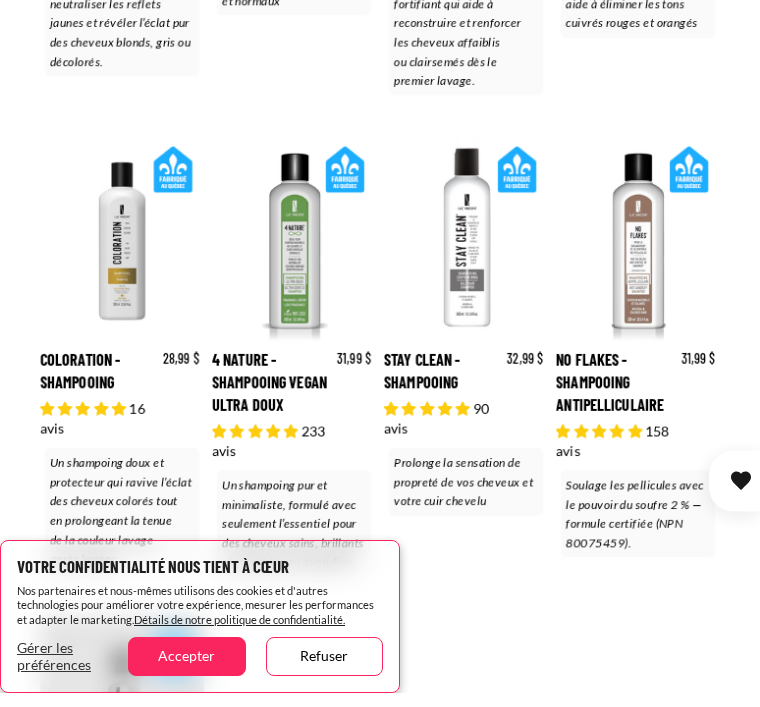 scroll, scrollTop: 1283, scrollLeft: 0, axis: vertical 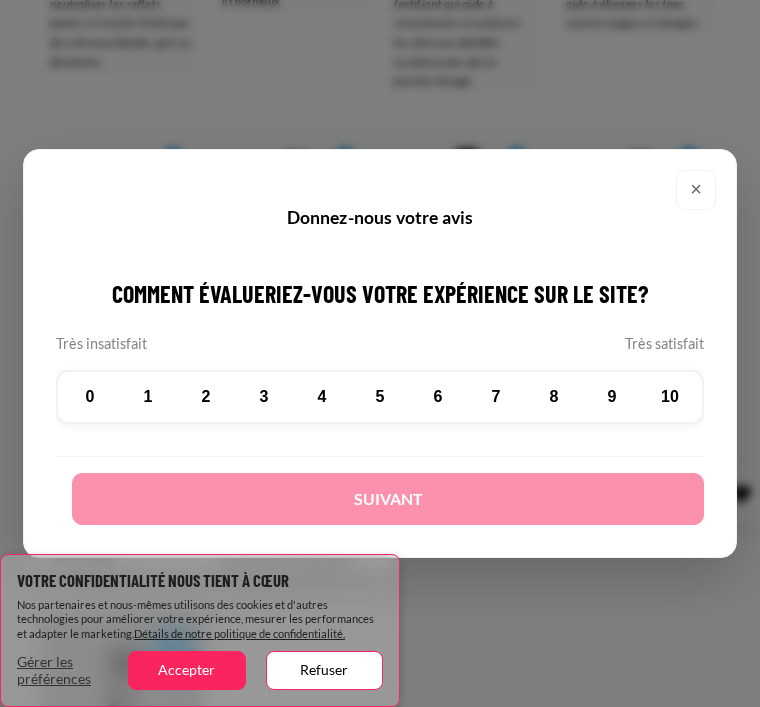 click on "10" at bounding box center [670, 397] 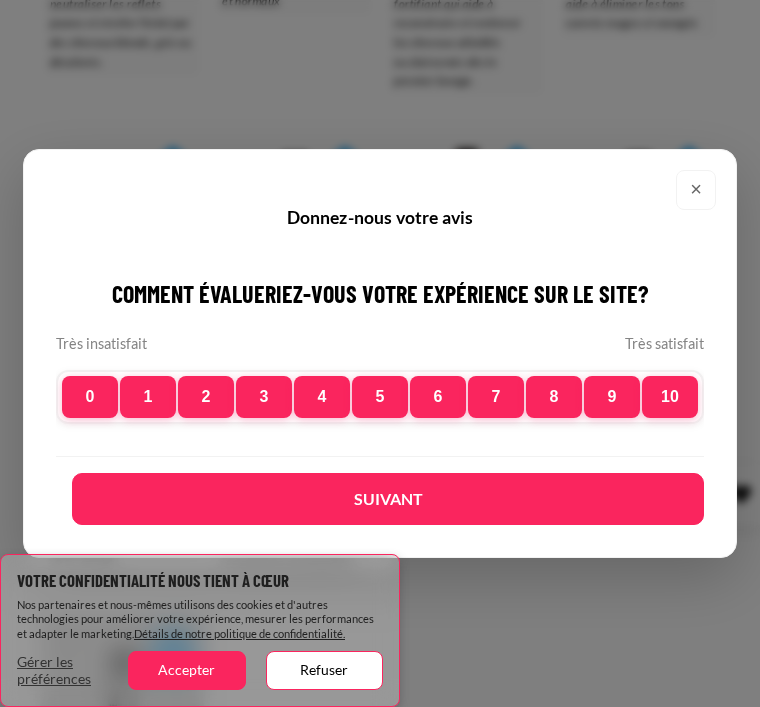 click on "Suivant" at bounding box center [388, 499] 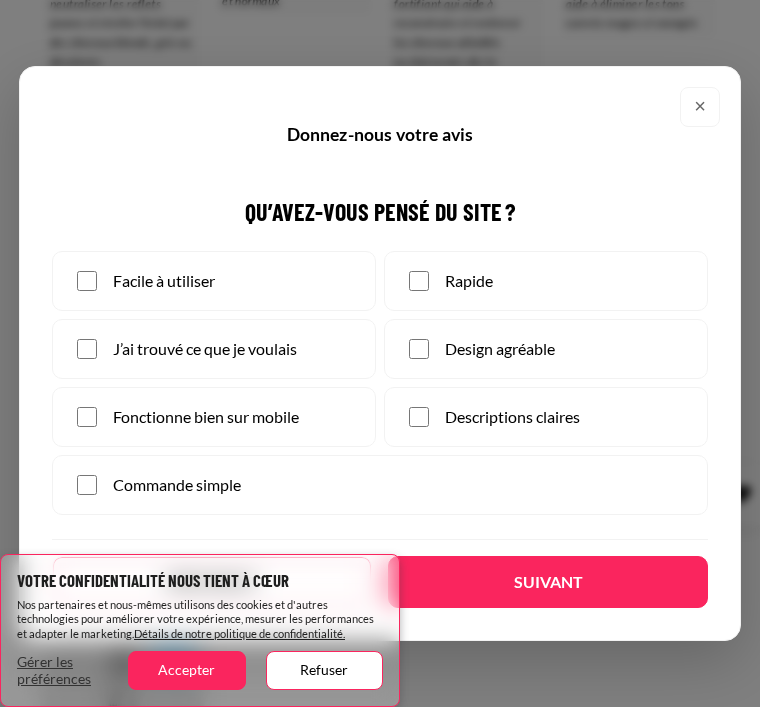 click on "Facile à utiliser" at bounding box center [214, 281] 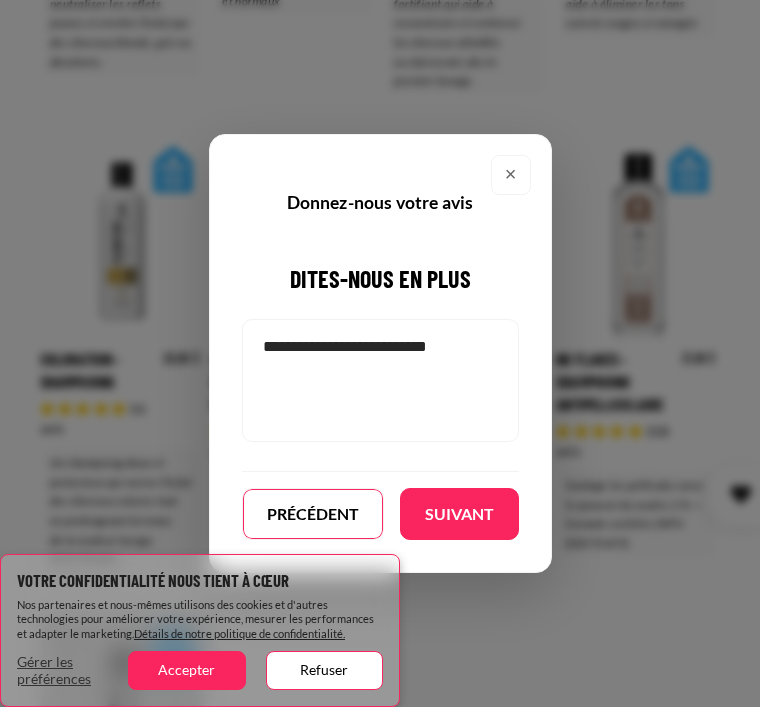 click on "Suivant" at bounding box center (459, 514) 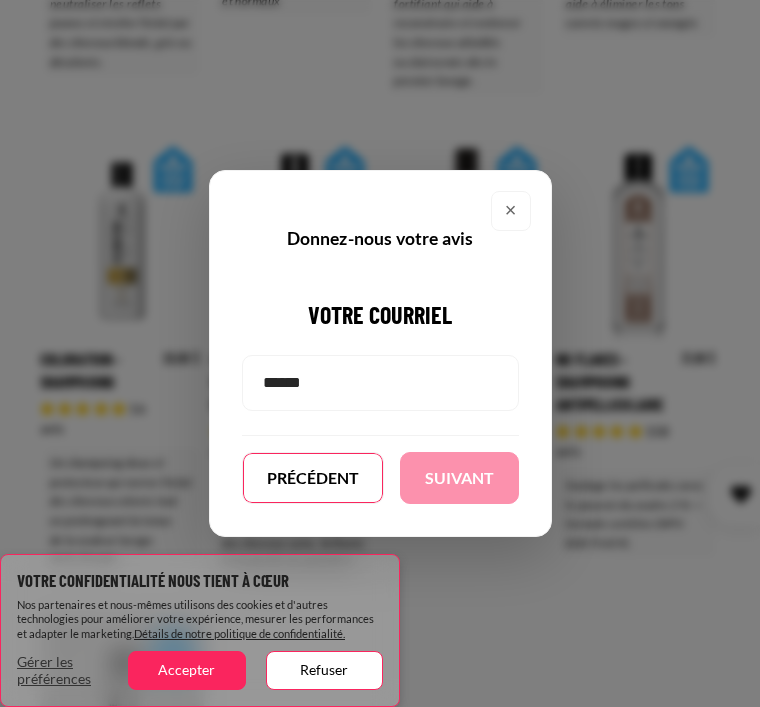 click at bounding box center [380, 383] 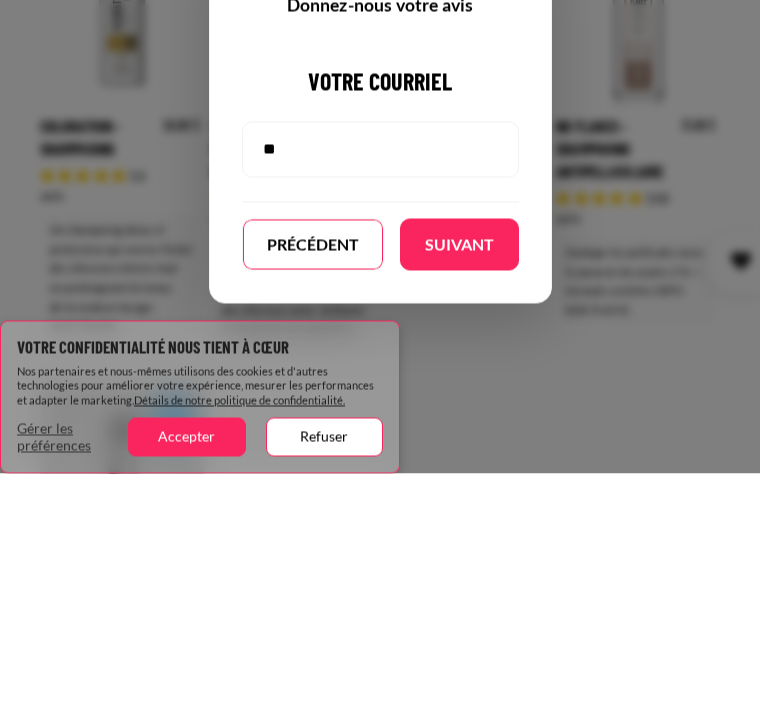 type on "*" 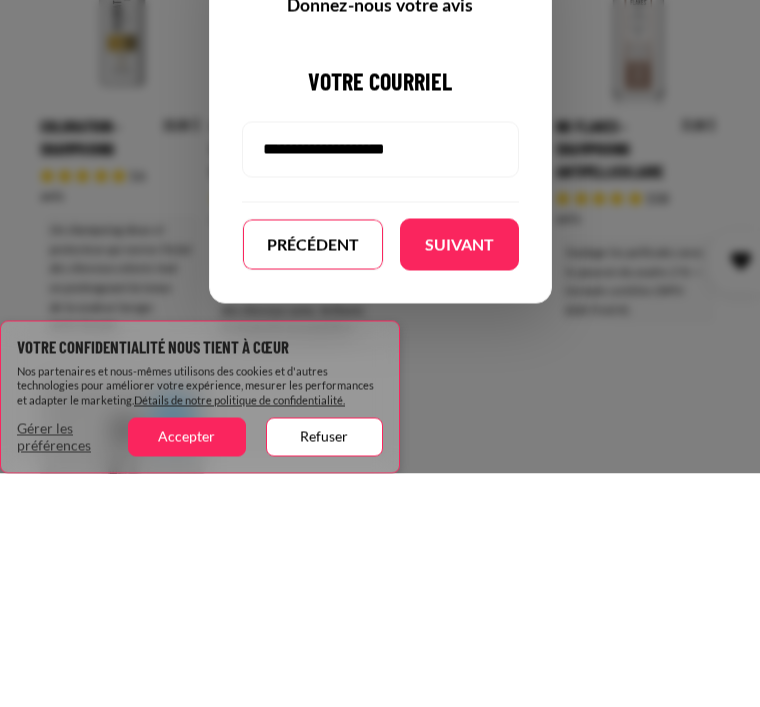 type on "**********" 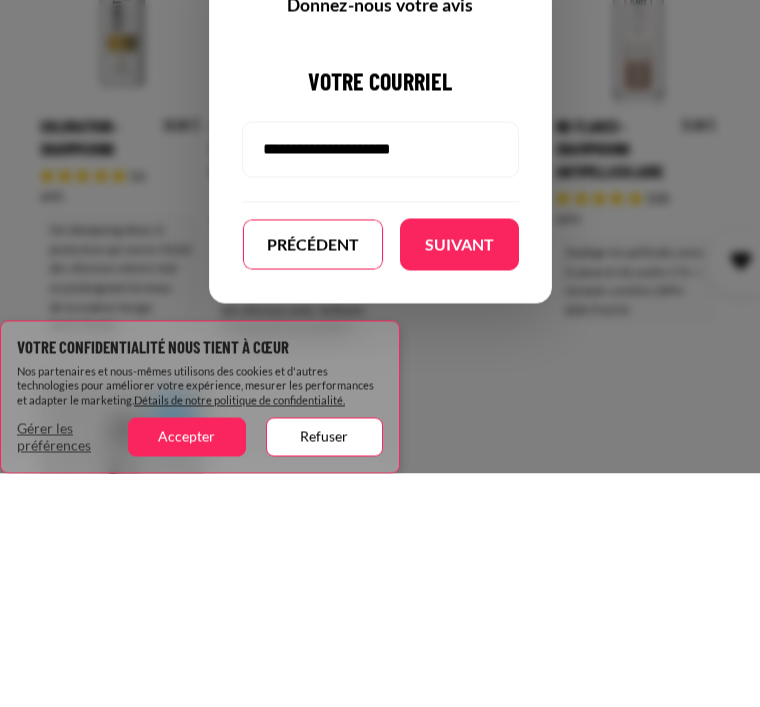 click on "Suivant" at bounding box center (459, 478) 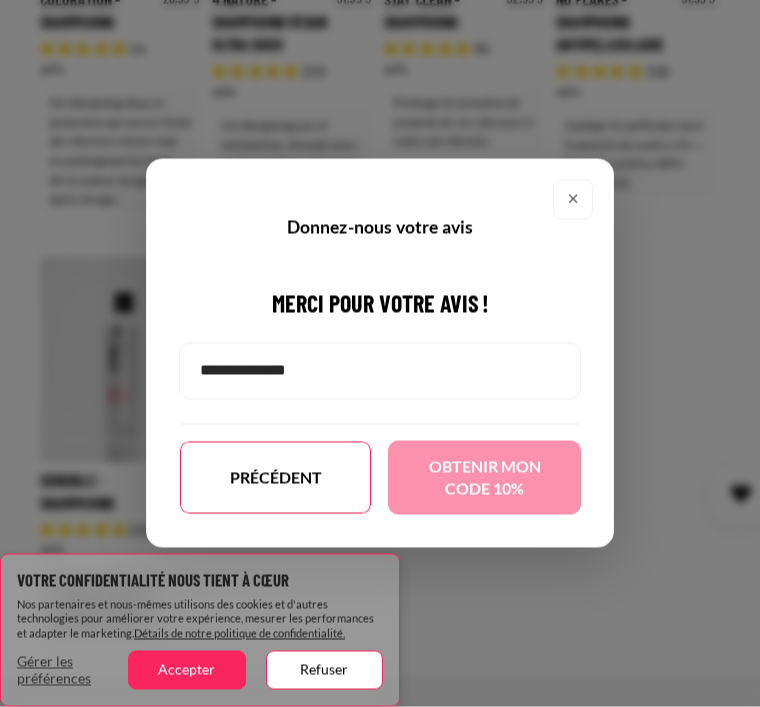 scroll, scrollTop: 1643, scrollLeft: 0, axis: vertical 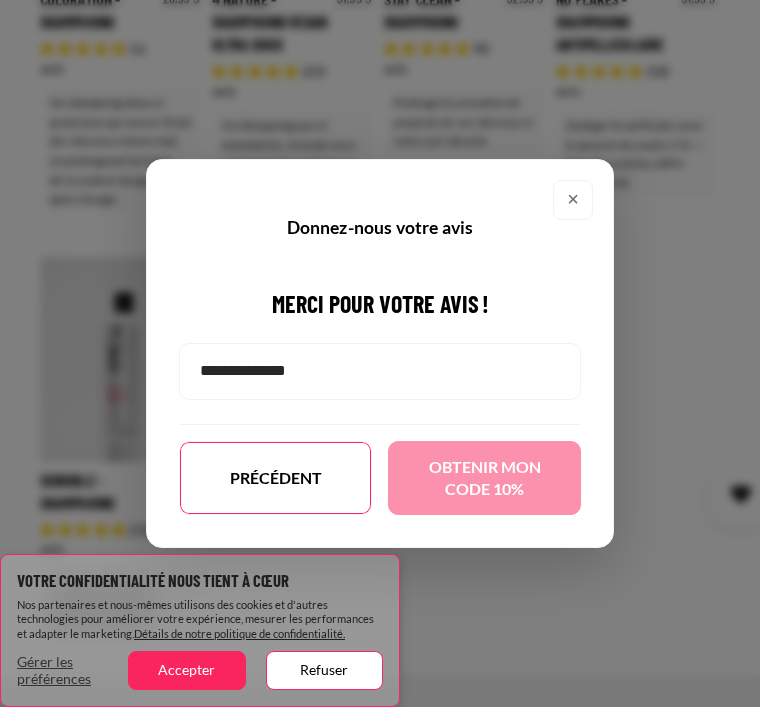 click on "Accepter" at bounding box center (186, 670) 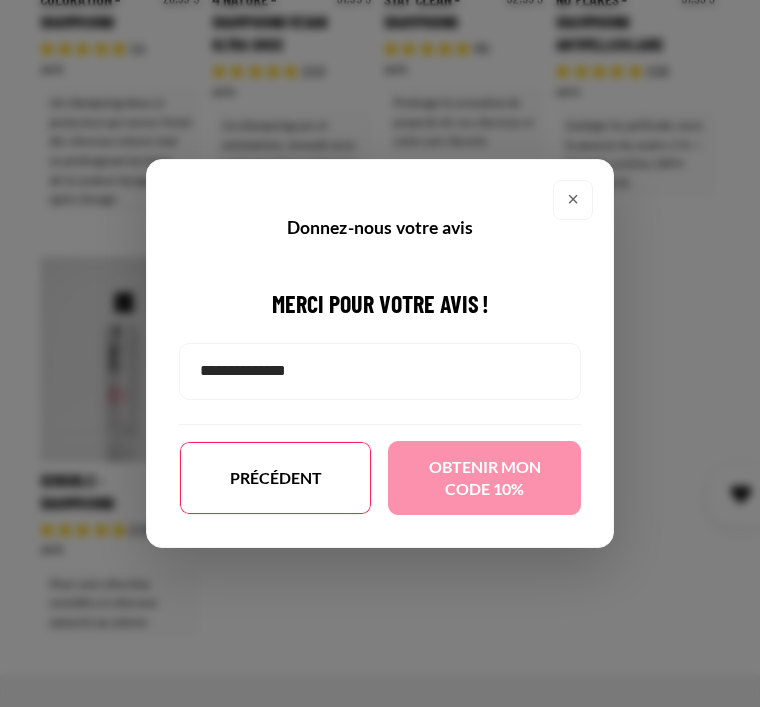 click at bounding box center [380, 371] 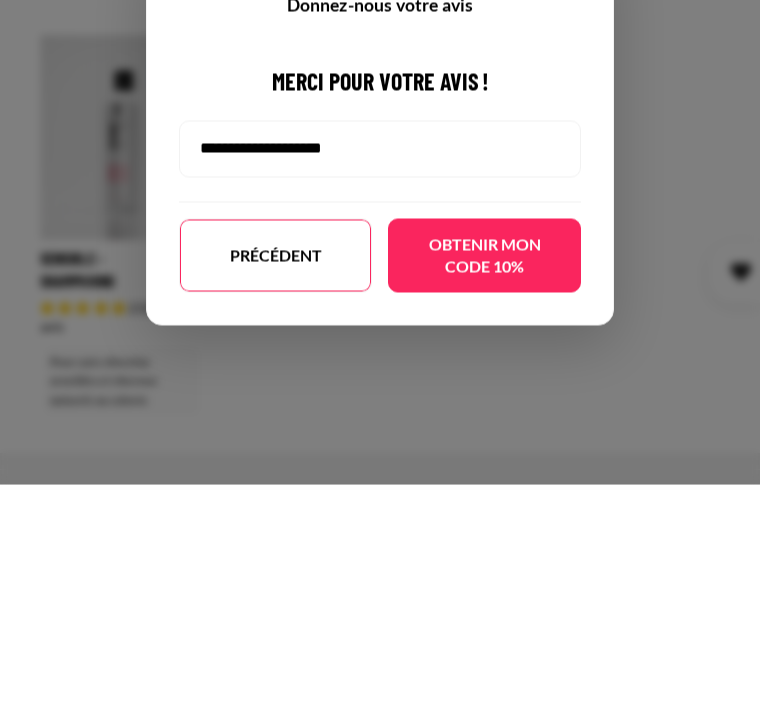 type on "**********" 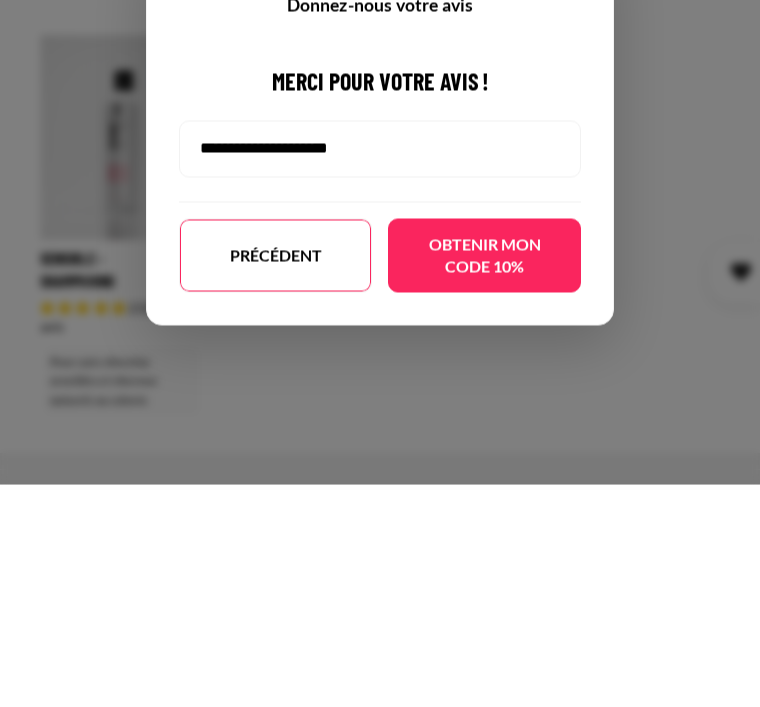 click on "Obtenir mon code 10%" at bounding box center [484, 478] 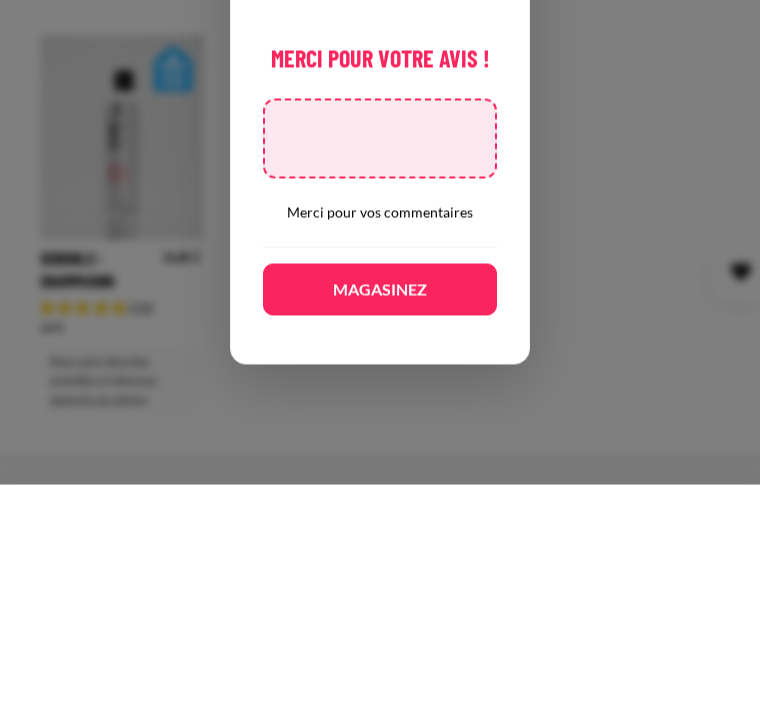 scroll, scrollTop: 1865, scrollLeft: 0, axis: vertical 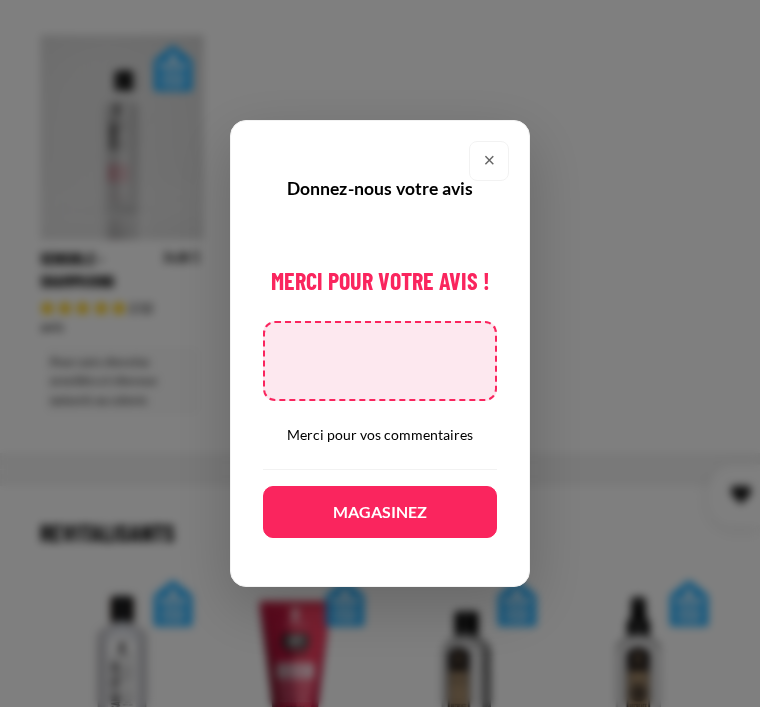 click on "Magasinez" at bounding box center (380, 512) 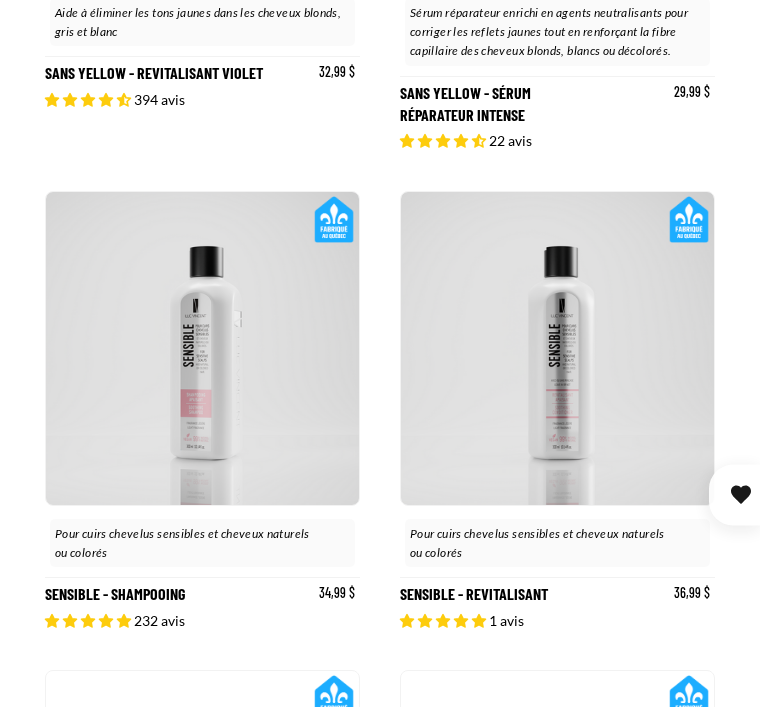 scroll, scrollTop: 5365, scrollLeft: 0, axis: vertical 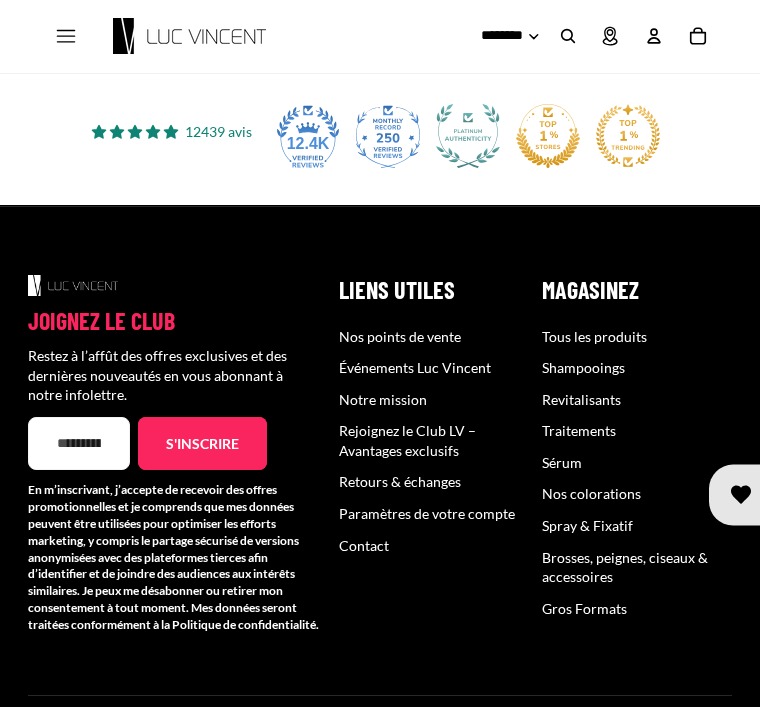 click on "Politique d’expédition" at bounding box center [530, 745] 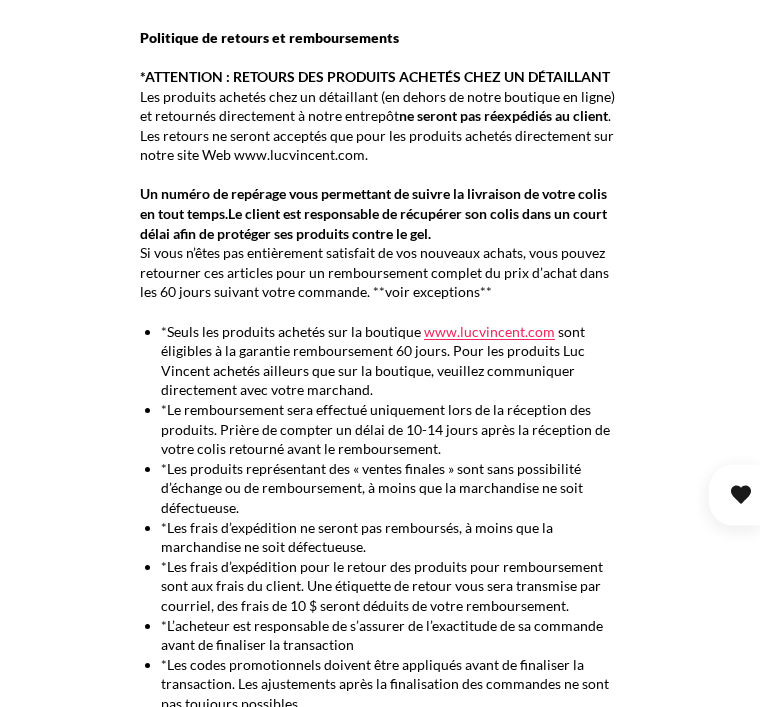 scroll, scrollTop: 254, scrollLeft: 0, axis: vertical 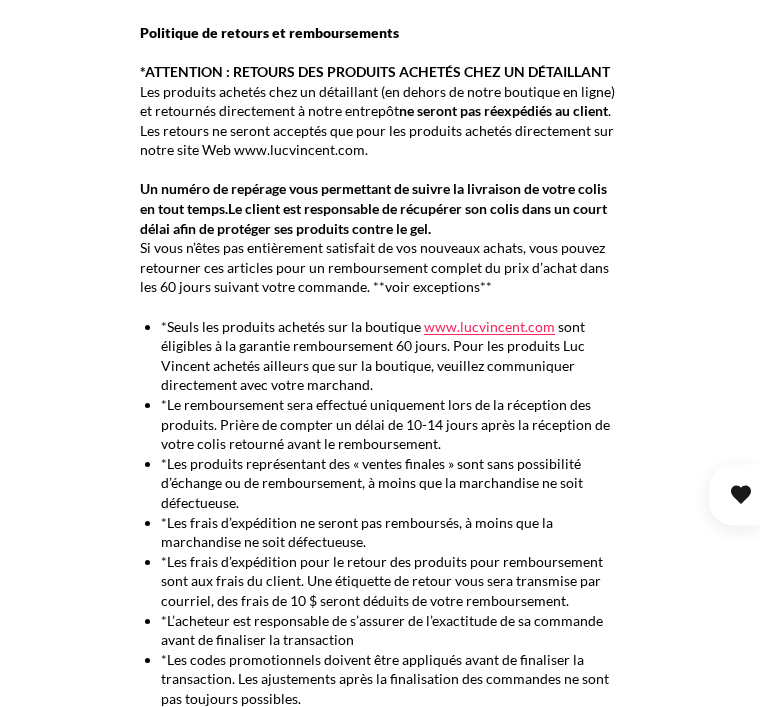 click on "Politique d’expédition
POLITIQUE DE RETOURS ET REMBOURSEMENTS
Politique de retours et remboursements
*ATTENTION : RETOURS DES PRODUITS ACHETÉS CHEZ UN DÉTAILLANT Les produits achetés chez un détaillant (en dehors de notre boutique en ligne) et retournés directement à notre entrepôt  ne seront pas réexpédiés au client . Les retours ne seront acceptés que pour les produits achetés directement sur notre site Web www.lucvincent.com.
Un numéro de repérage vous permettant de suivre la livraison de votre colis en tout temps .  Le client est responsable de récupérer son colis dans un court délai afin de protéger ses produits contre le gel .
Si vous n’êtes pas entièrement satisfait de vos nouveaux achats, vous pouvez retourner ces articles pour un remboursement complet du prix d’achat dans les 60 jours suivant votre commande. **voir exceptions**
*Seuls les produits achetés sur la boutique   www.lucvincent.com" at bounding box center (380, 814) 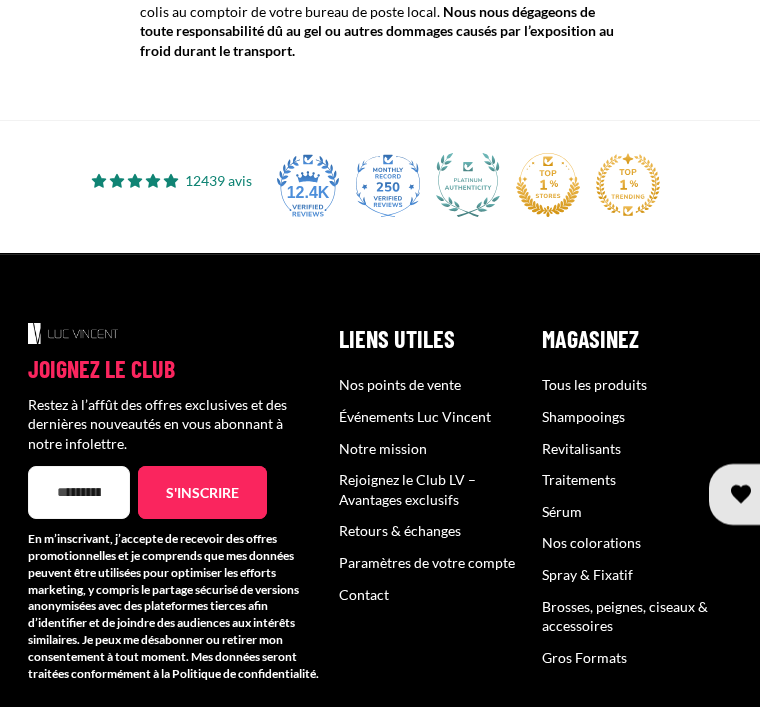 scroll, scrollTop: 1903, scrollLeft: 0, axis: vertical 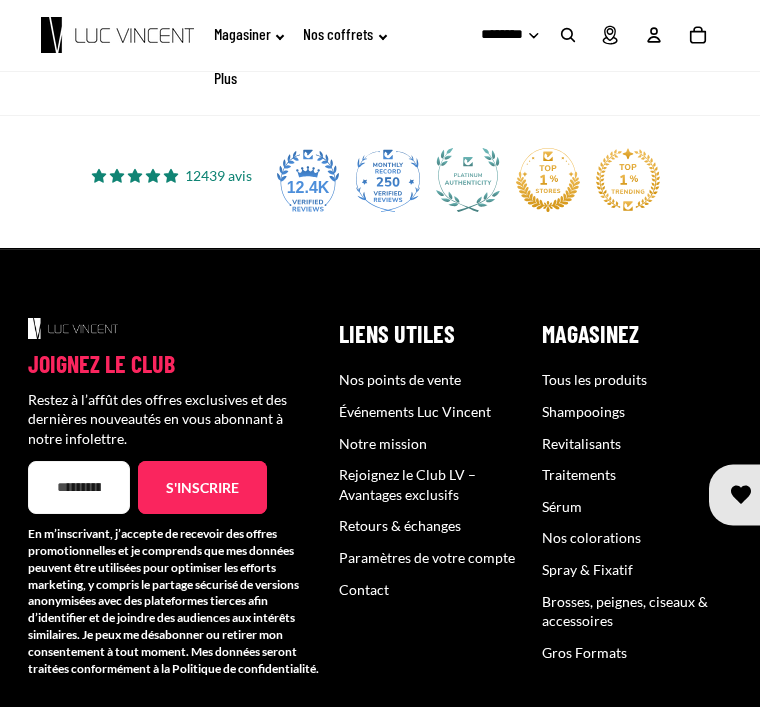 click on "Liens utiles
Liens utiles" at bounding box center [434, 333] 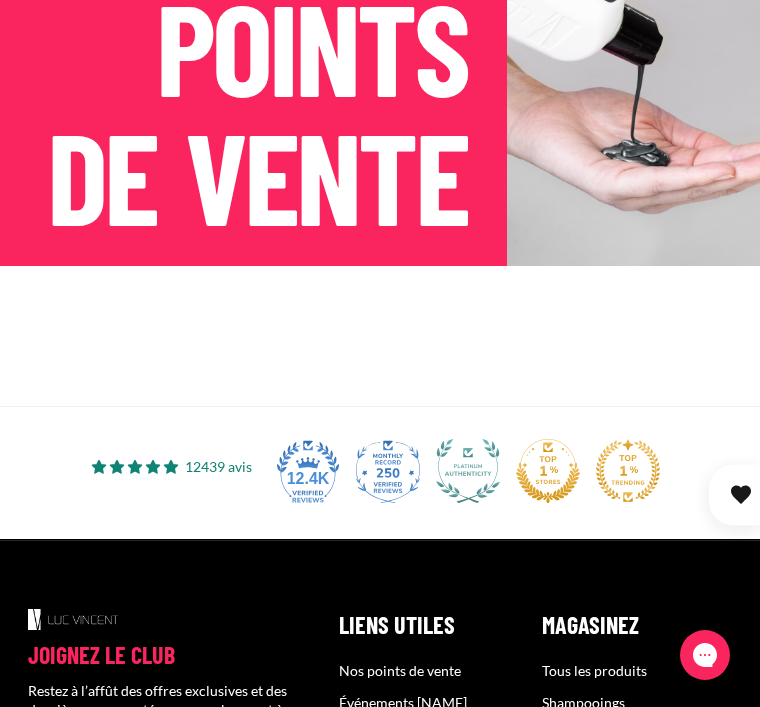 scroll, scrollTop: 334, scrollLeft: 0, axis: vertical 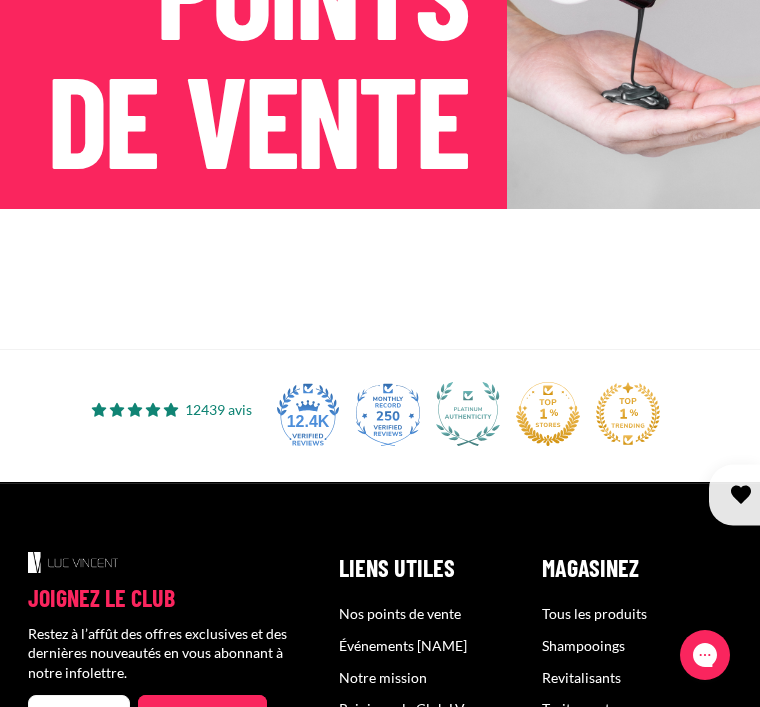 click at bounding box center (380, 279) 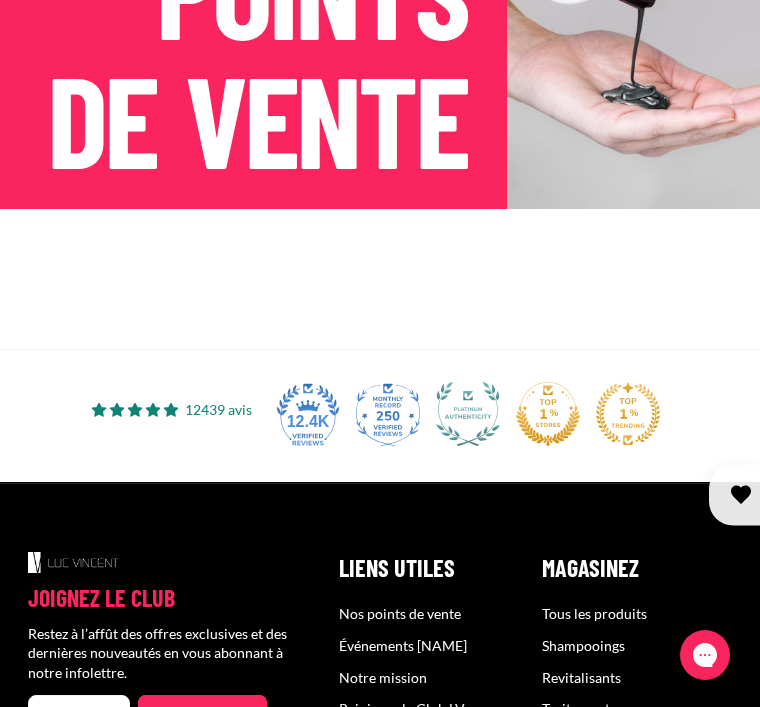 click at bounding box center [380, 279] 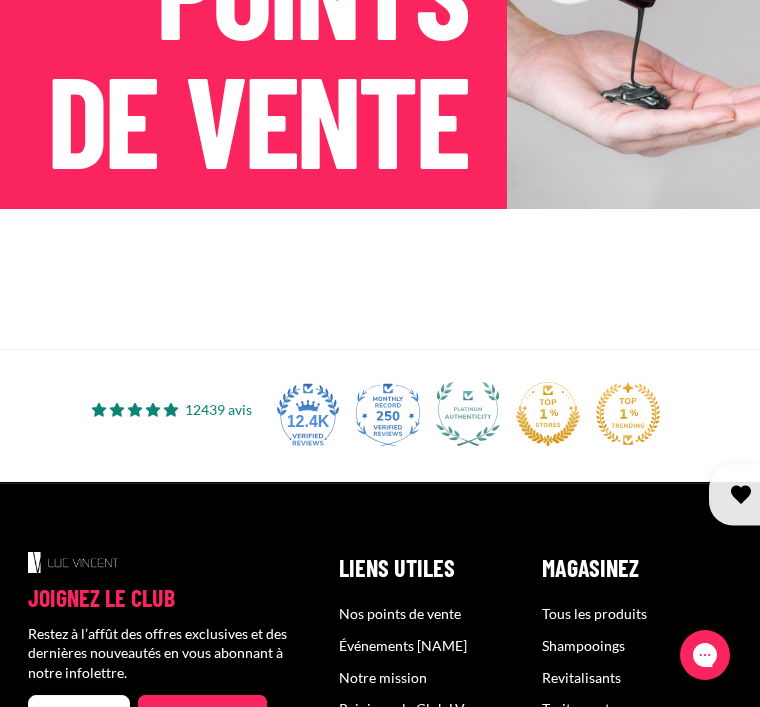 click at bounding box center (380, 279) 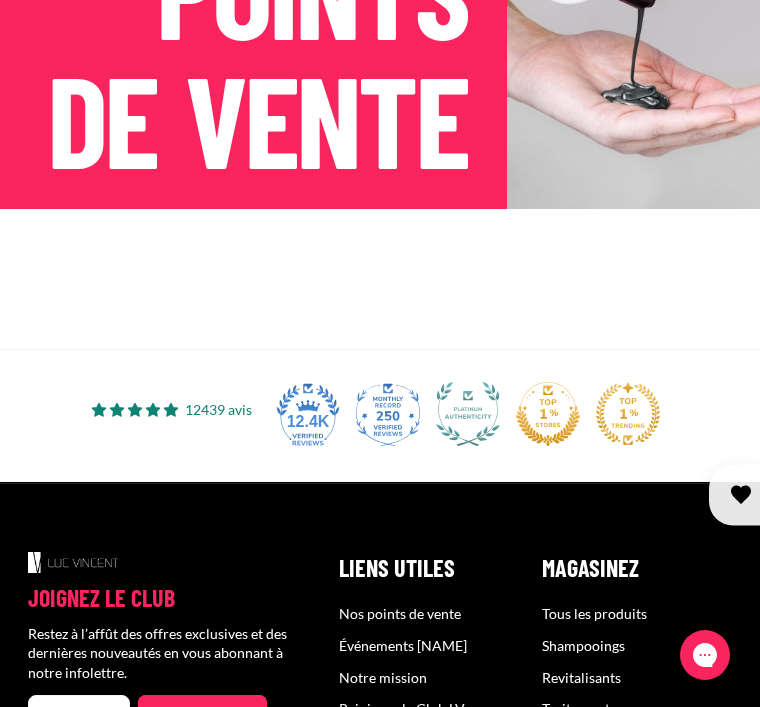 click at bounding box center [380, 279] 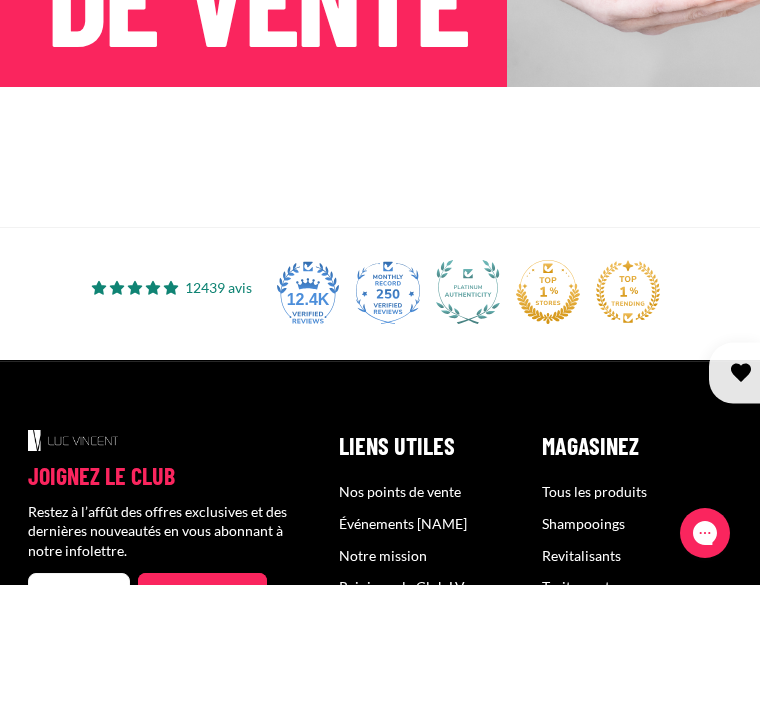 type 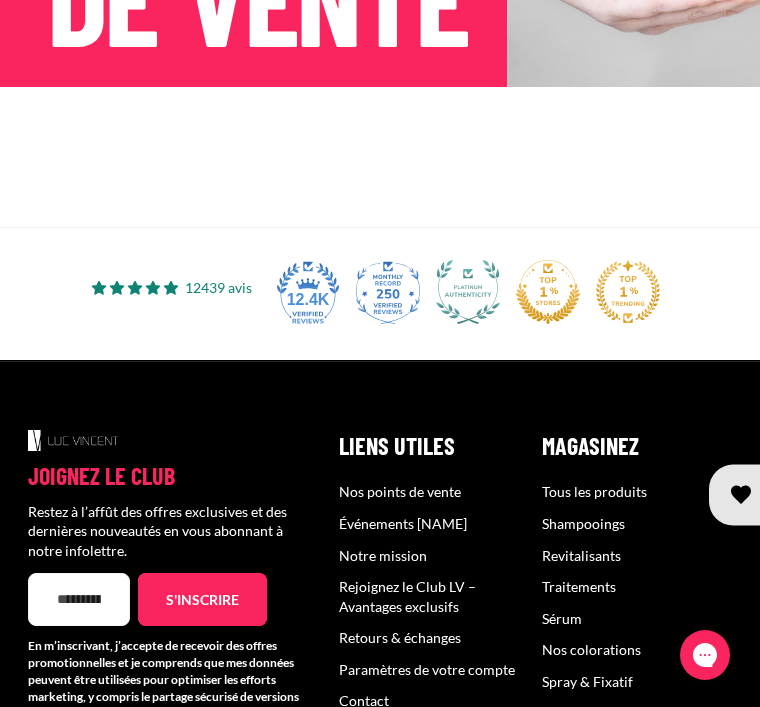 click at bounding box center (380, 157) 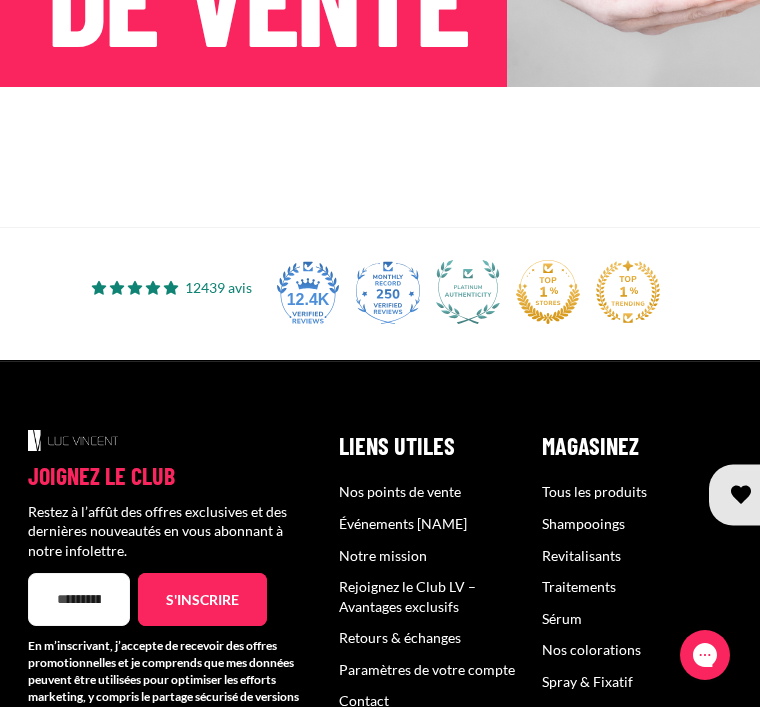 click at bounding box center (380, 157) 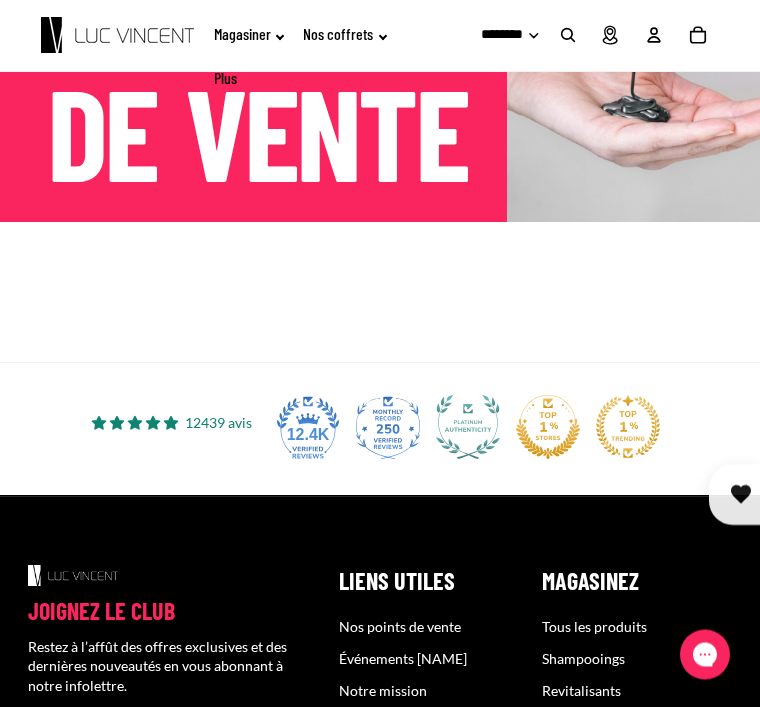 scroll, scrollTop: 320, scrollLeft: 0, axis: vertical 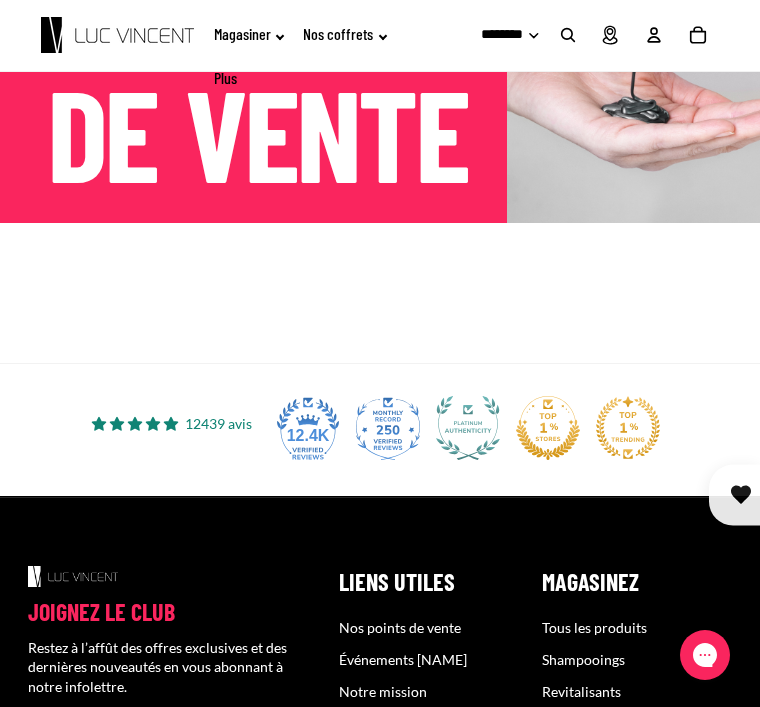 click at bounding box center [380, 293] 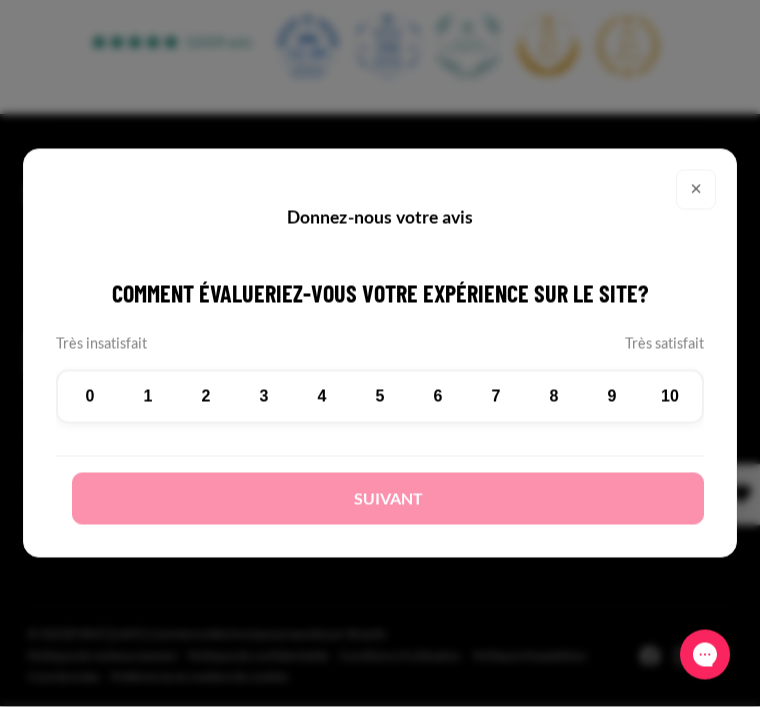 scroll, scrollTop: 907, scrollLeft: 0, axis: vertical 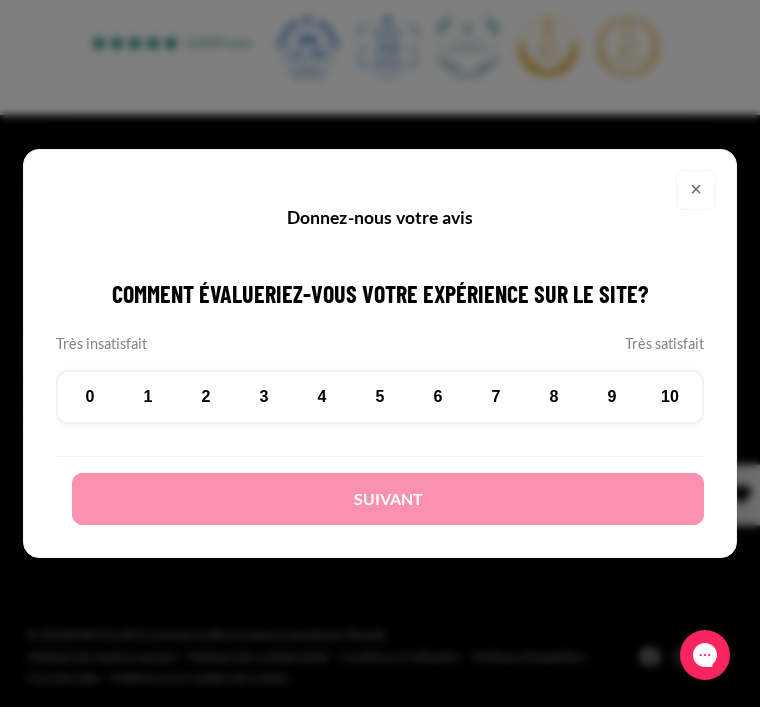 click on "×" at bounding box center (696, 190) 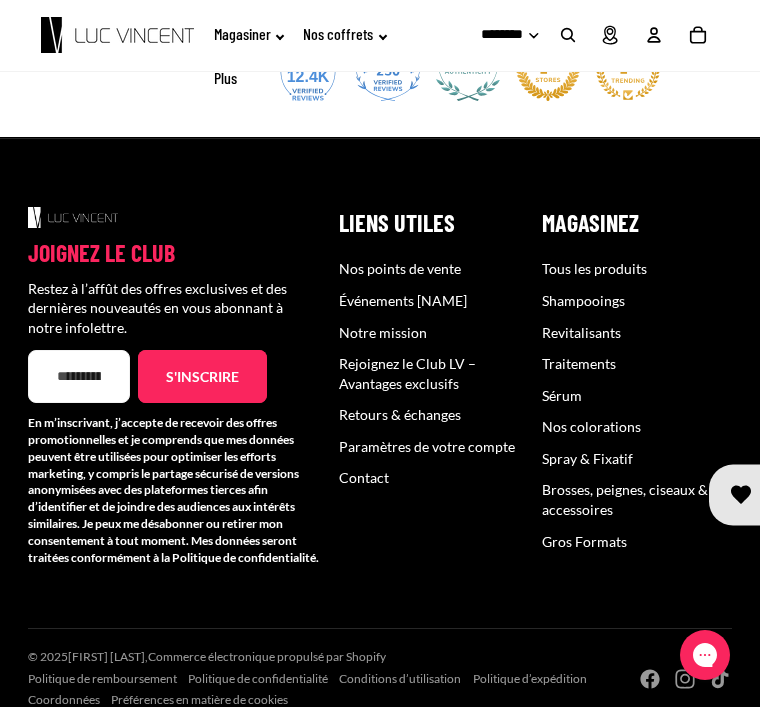 scroll, scrollTop: 581, scrollLeft: 0, axis: vertical 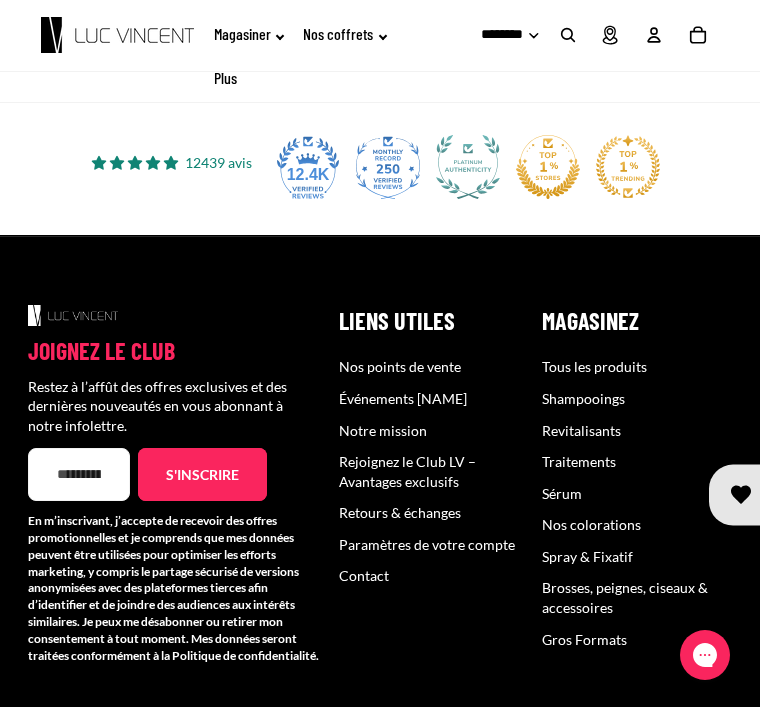 click at bounding box center (380, 32) 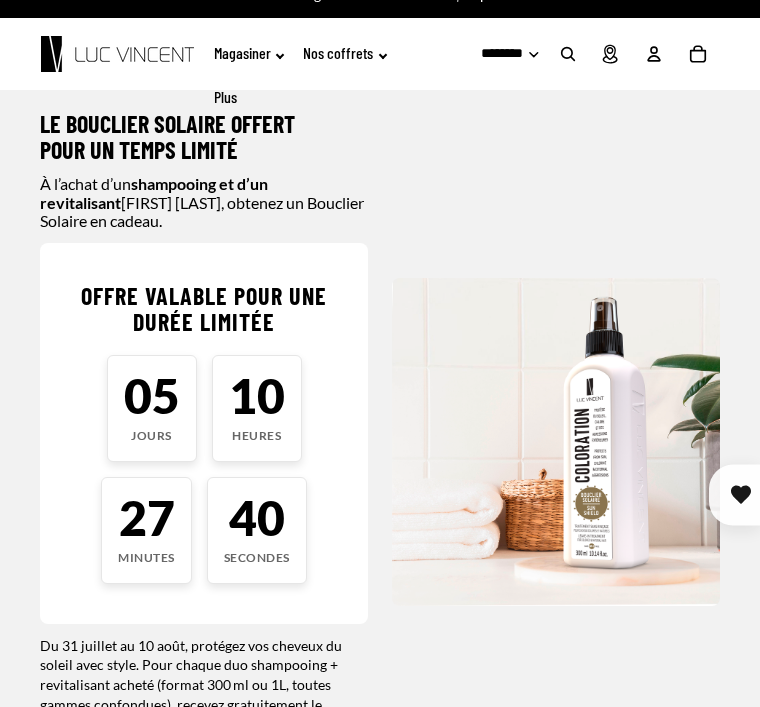scroll, scrollTop: 6, scrollLeft: 0, axis: vertical 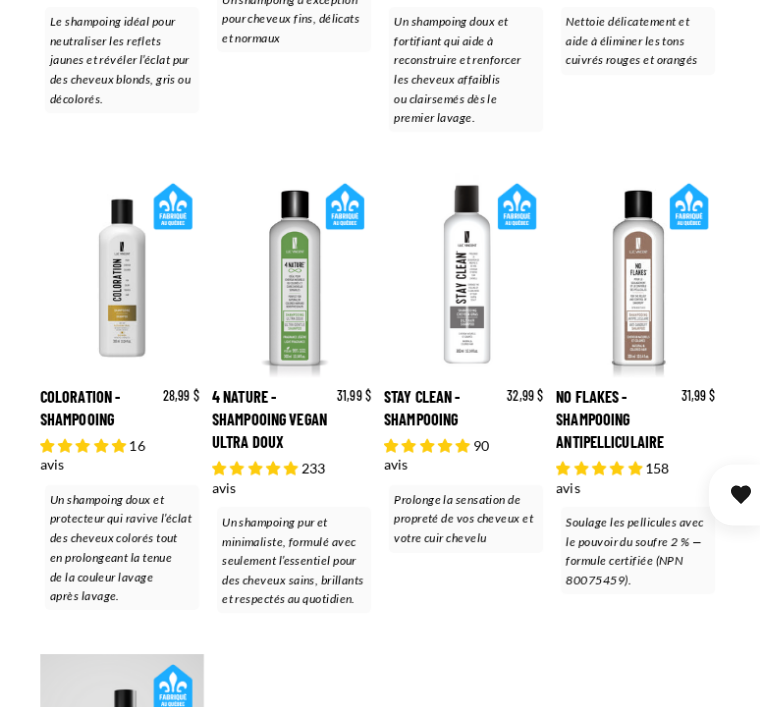 click on "Shampooings
Sans Yellow - Shampooing
Ajouter
Ajouté" at bounding box center [380, 342] 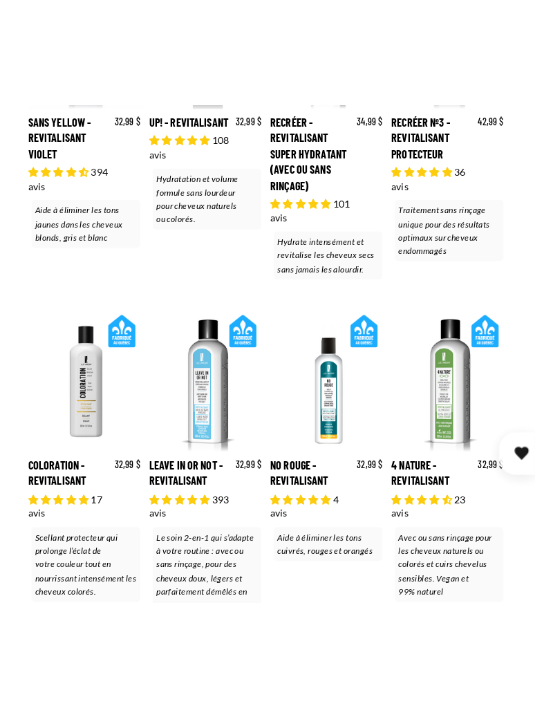 scroll, scrollTop: 4568, scrollLeft: 0, axis: vertical 